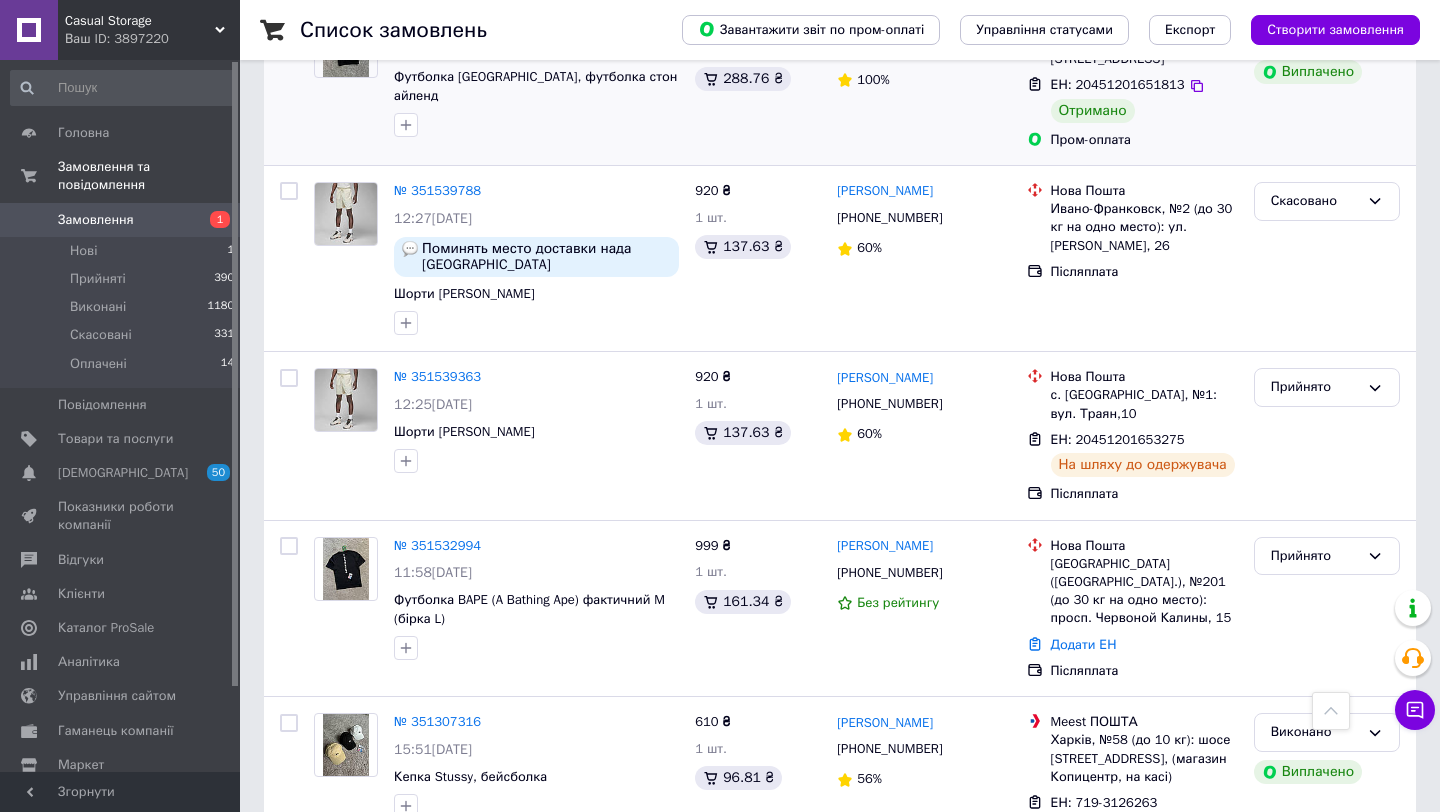 scroll, scrollTop: 0, scrollLeft: 0, axis: both 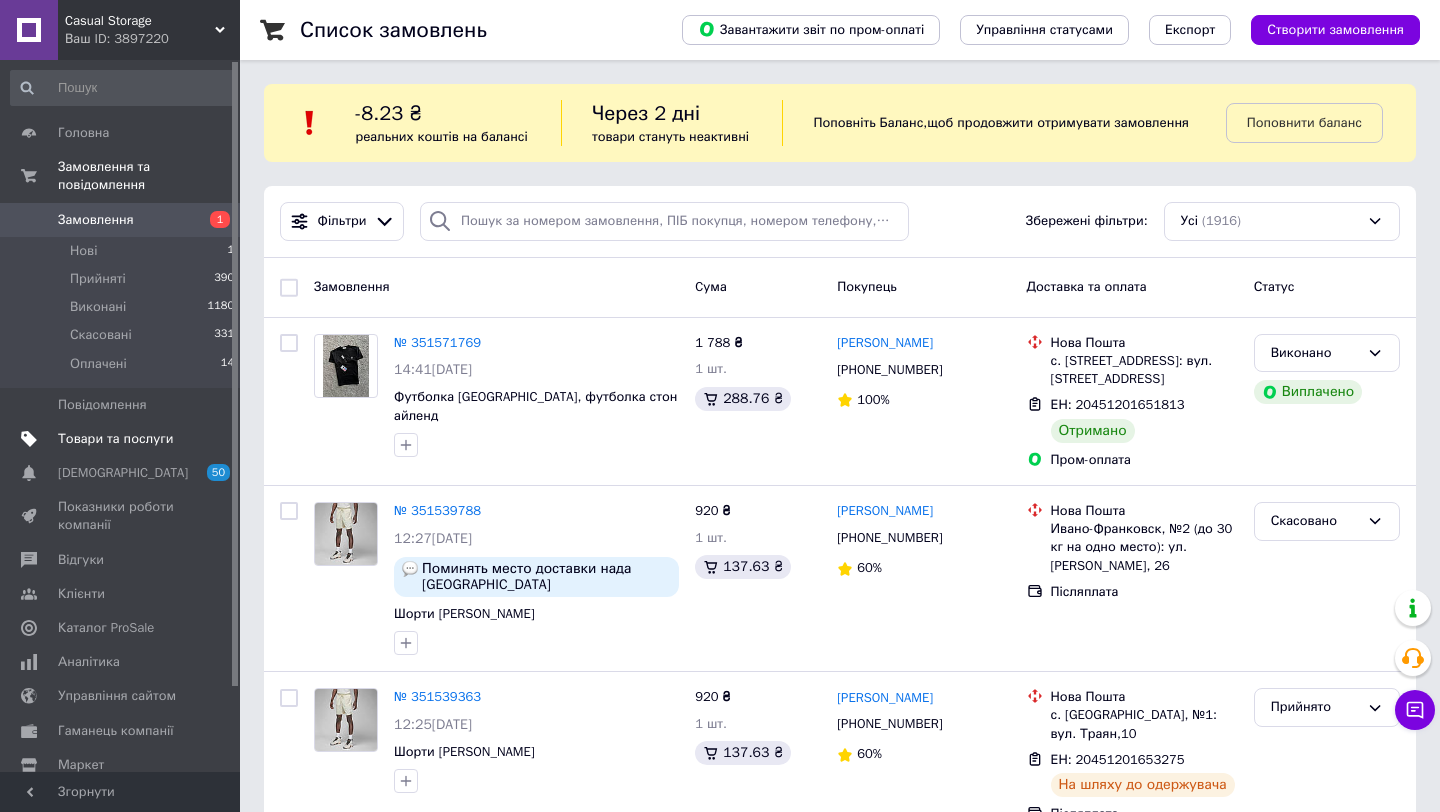click on "Товари та послуги" at bounding box center [115, 439] 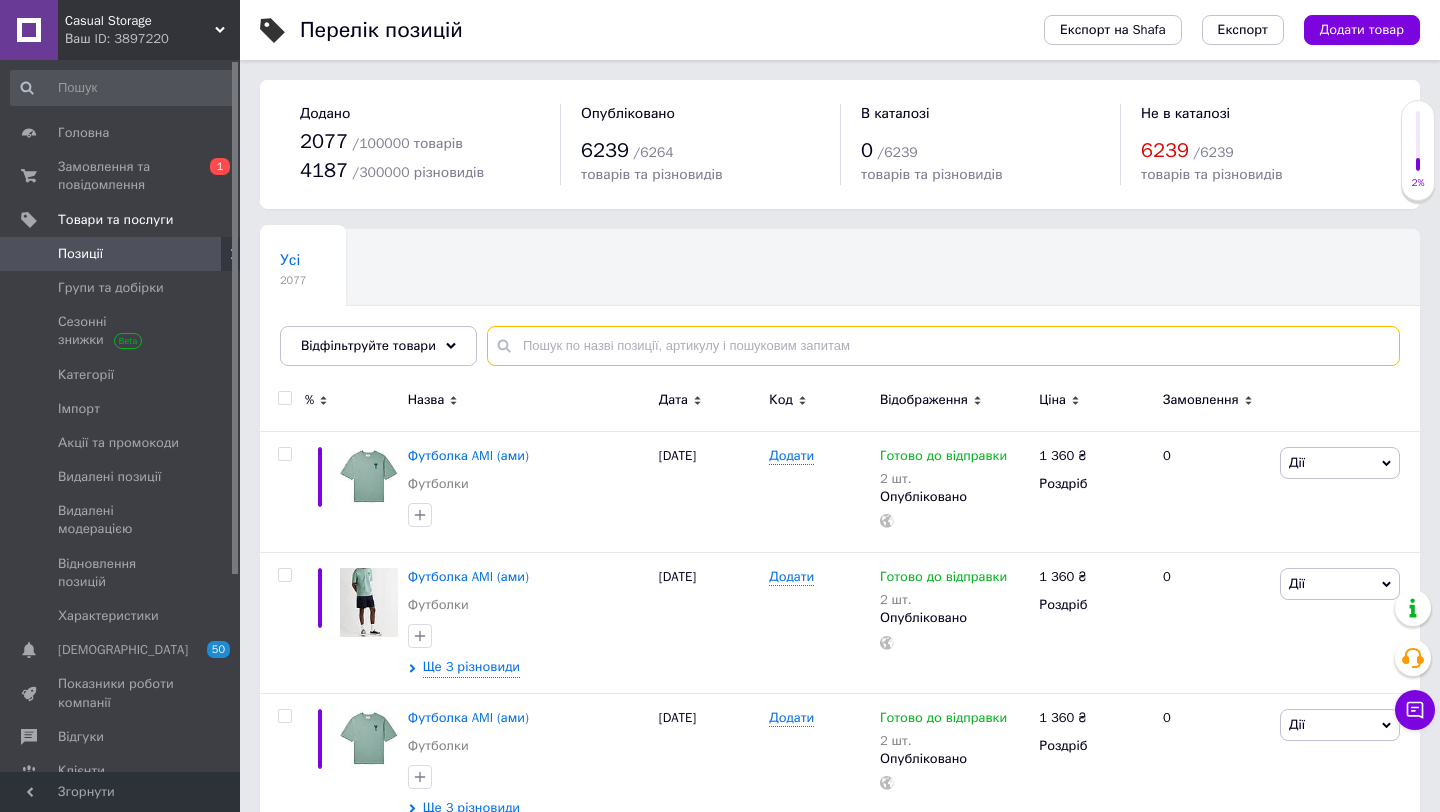 click at bounding box center [943, 346] 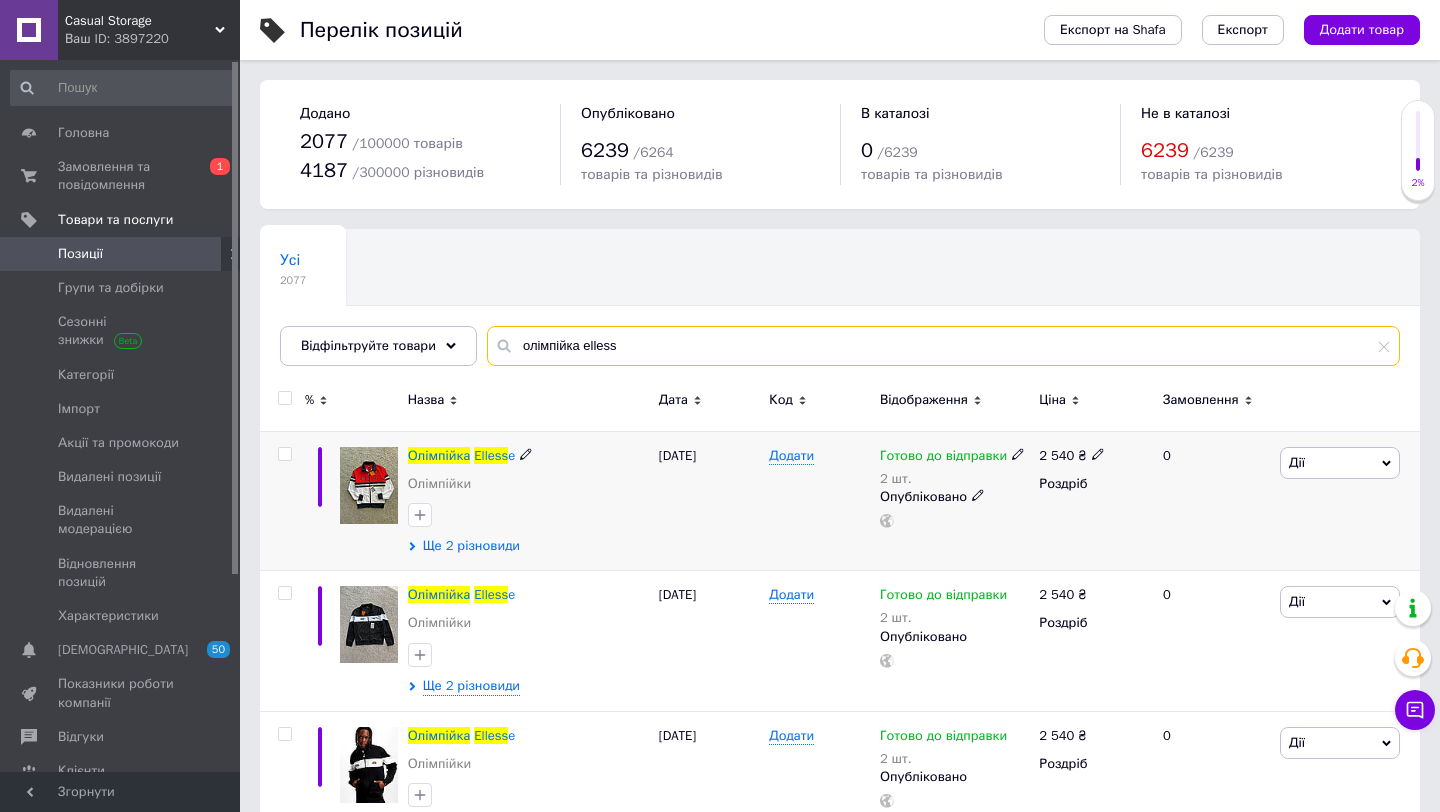 type on "олімпійка elless" 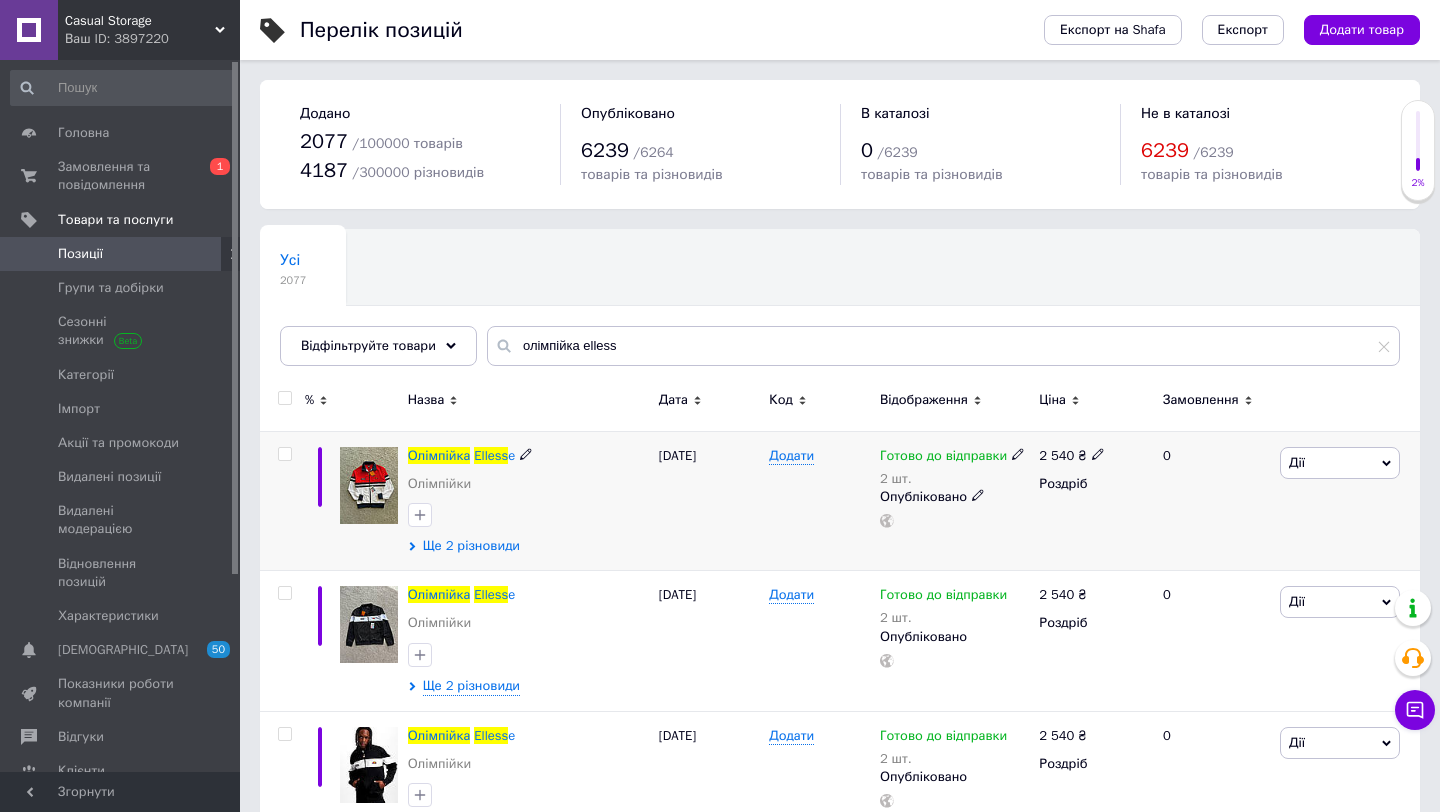 click 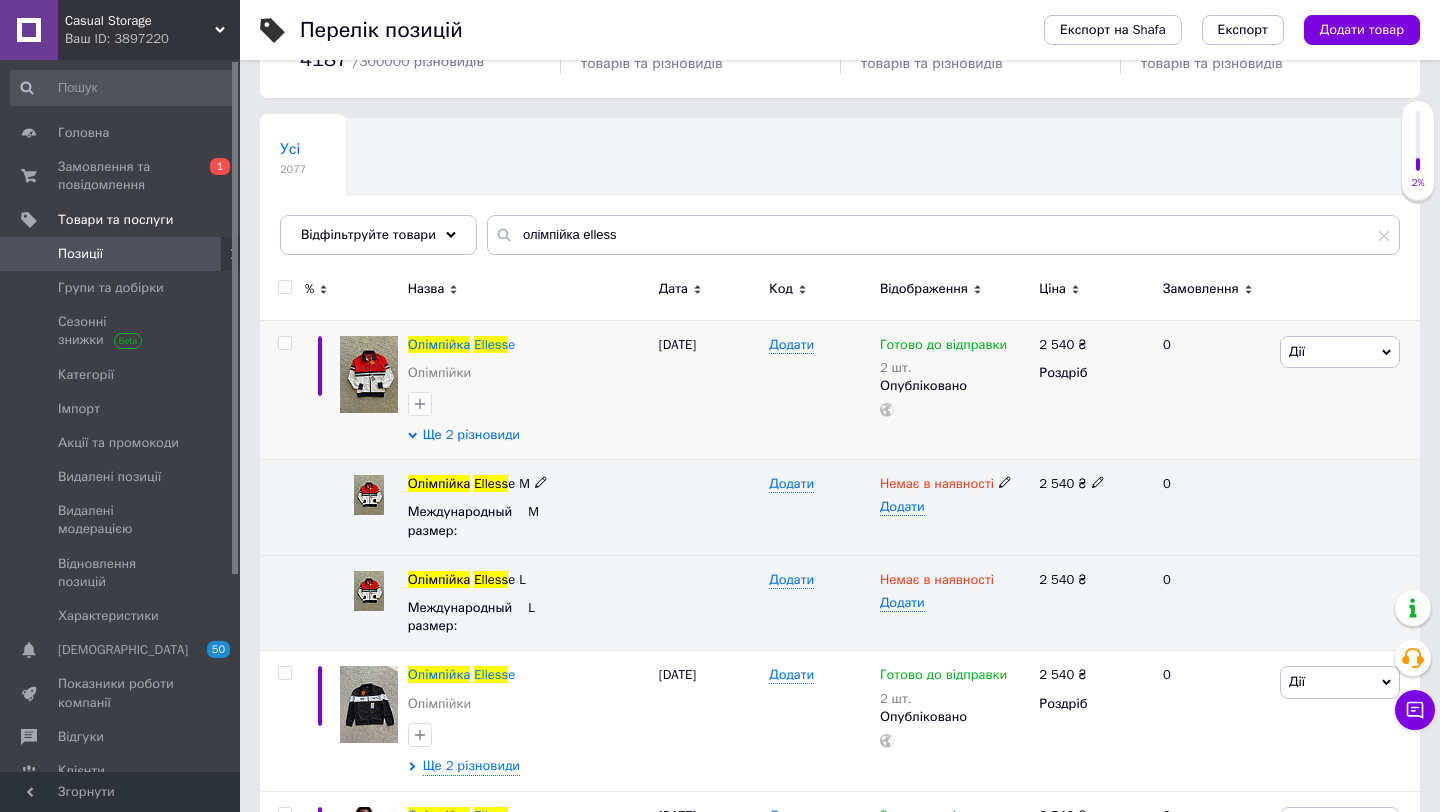 scroll, scrollTop: 159, scrollLeft: 0, axis: vertical 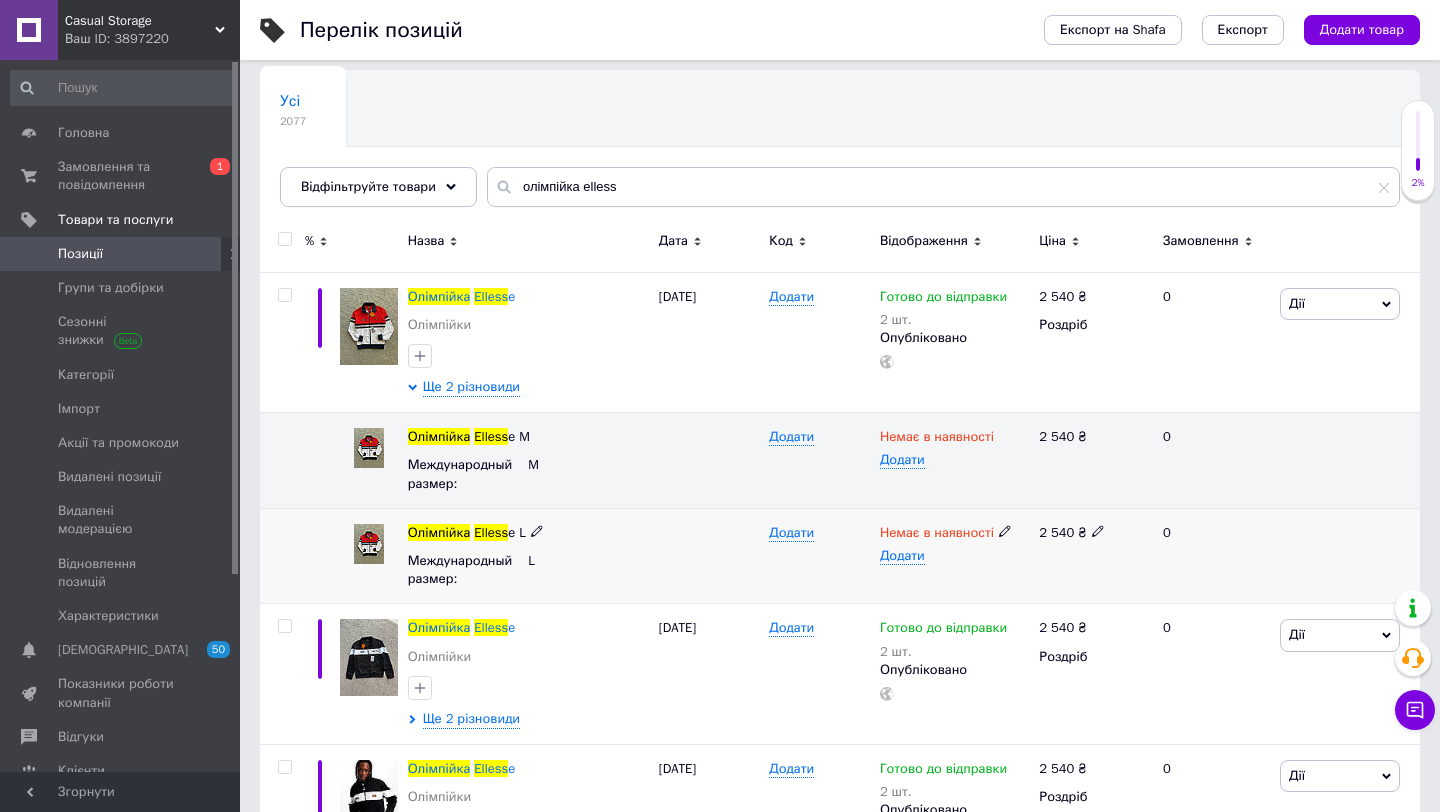 click 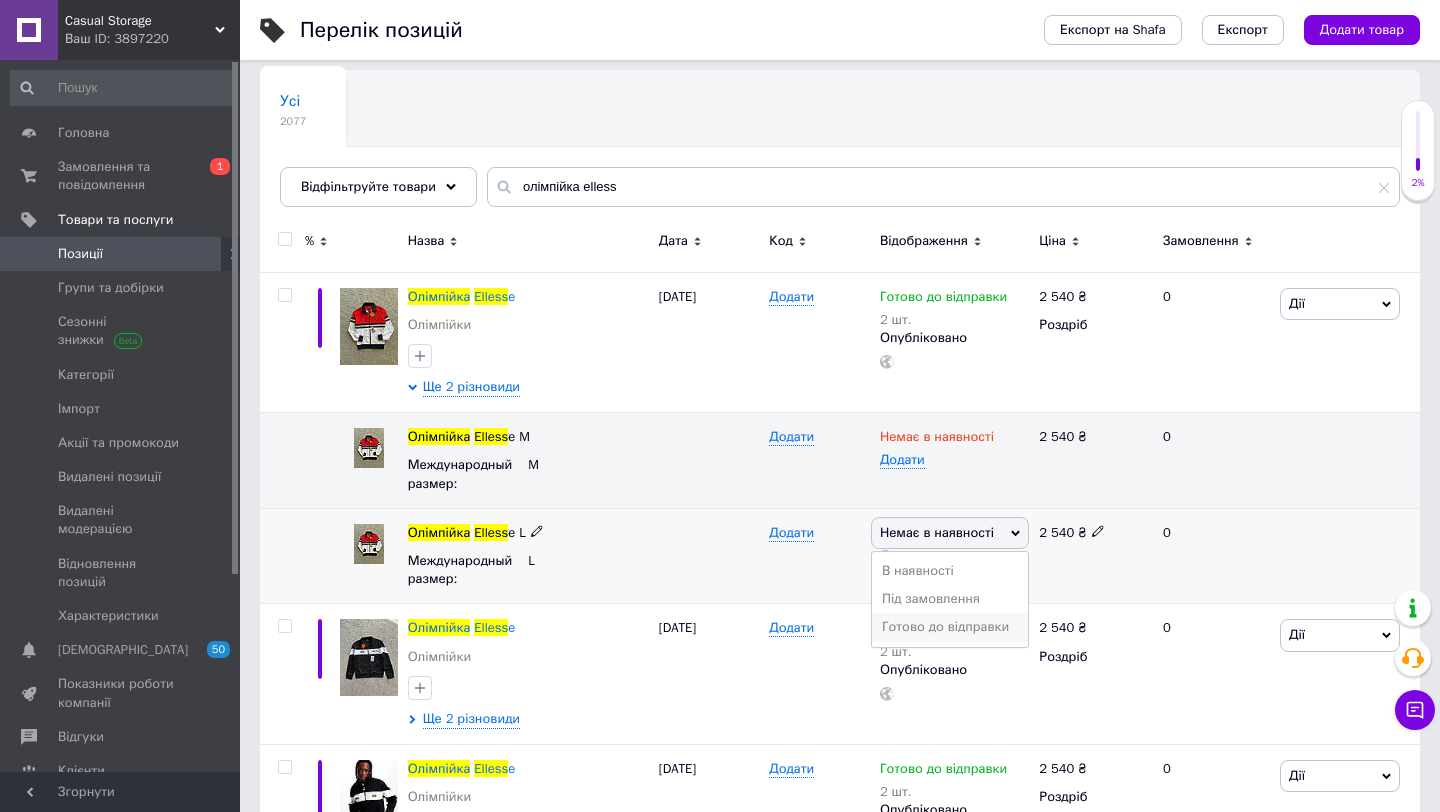 click on "Готово до відправки" at bounding box center [950, 627] 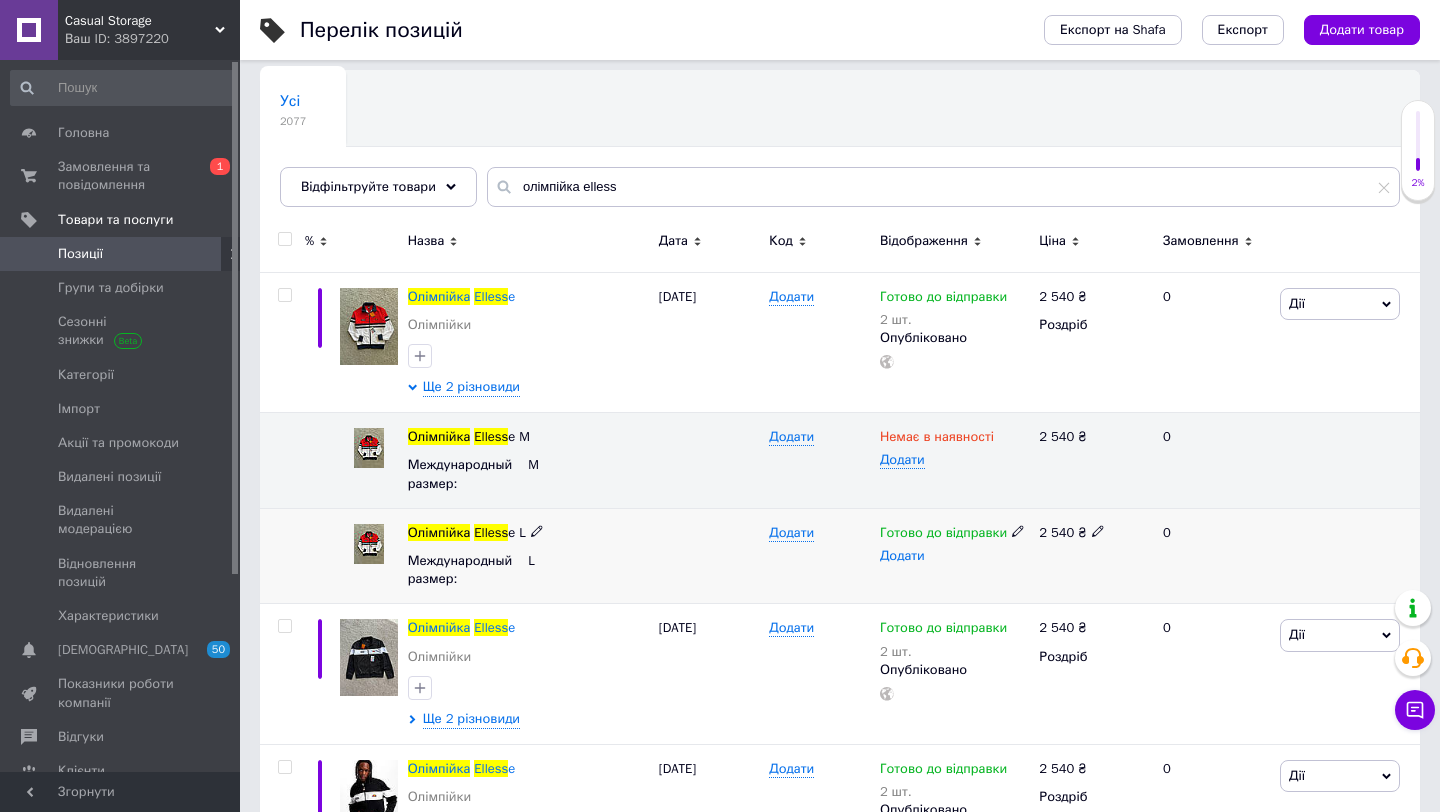 click on "Додати" at bounding box center (902, 556) 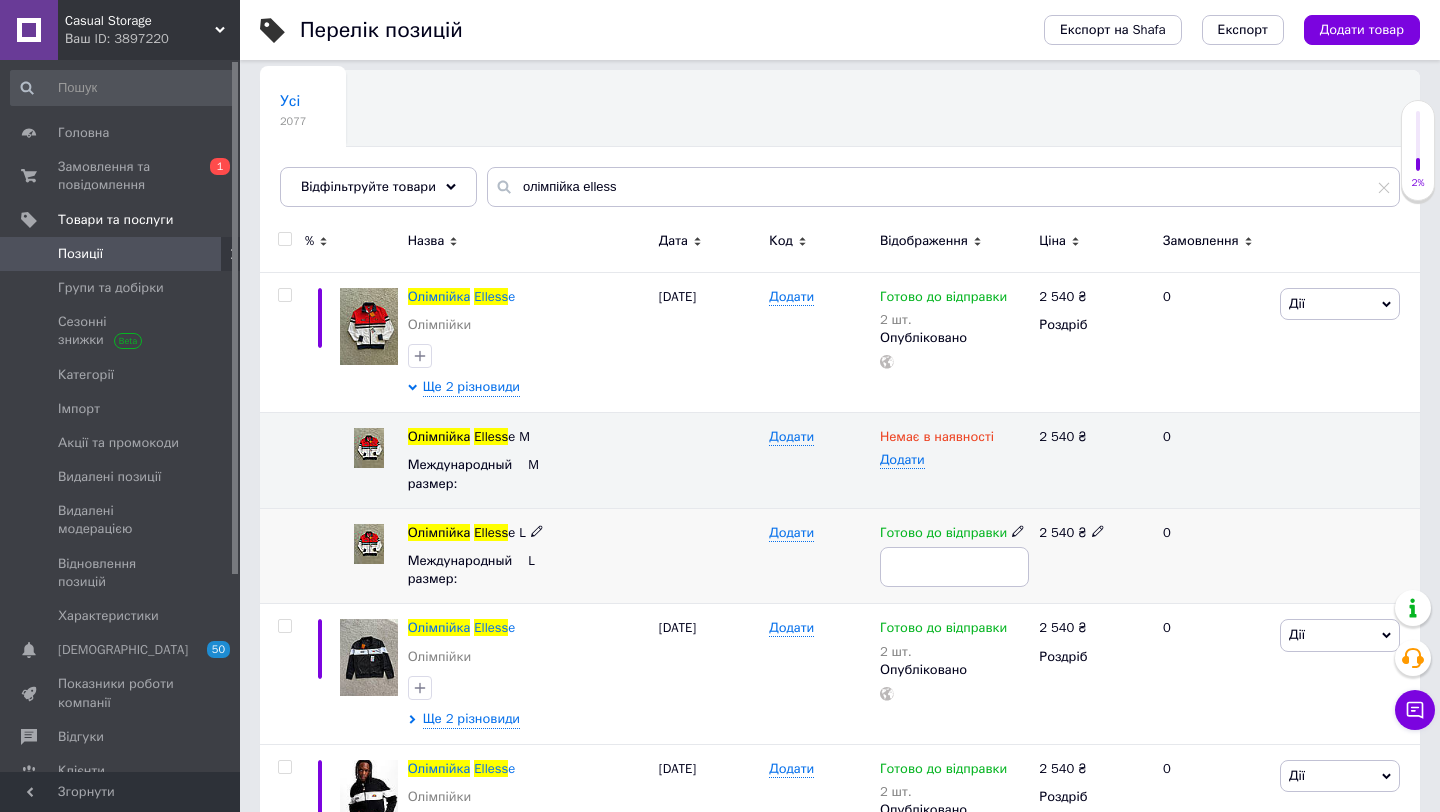 type on "1" 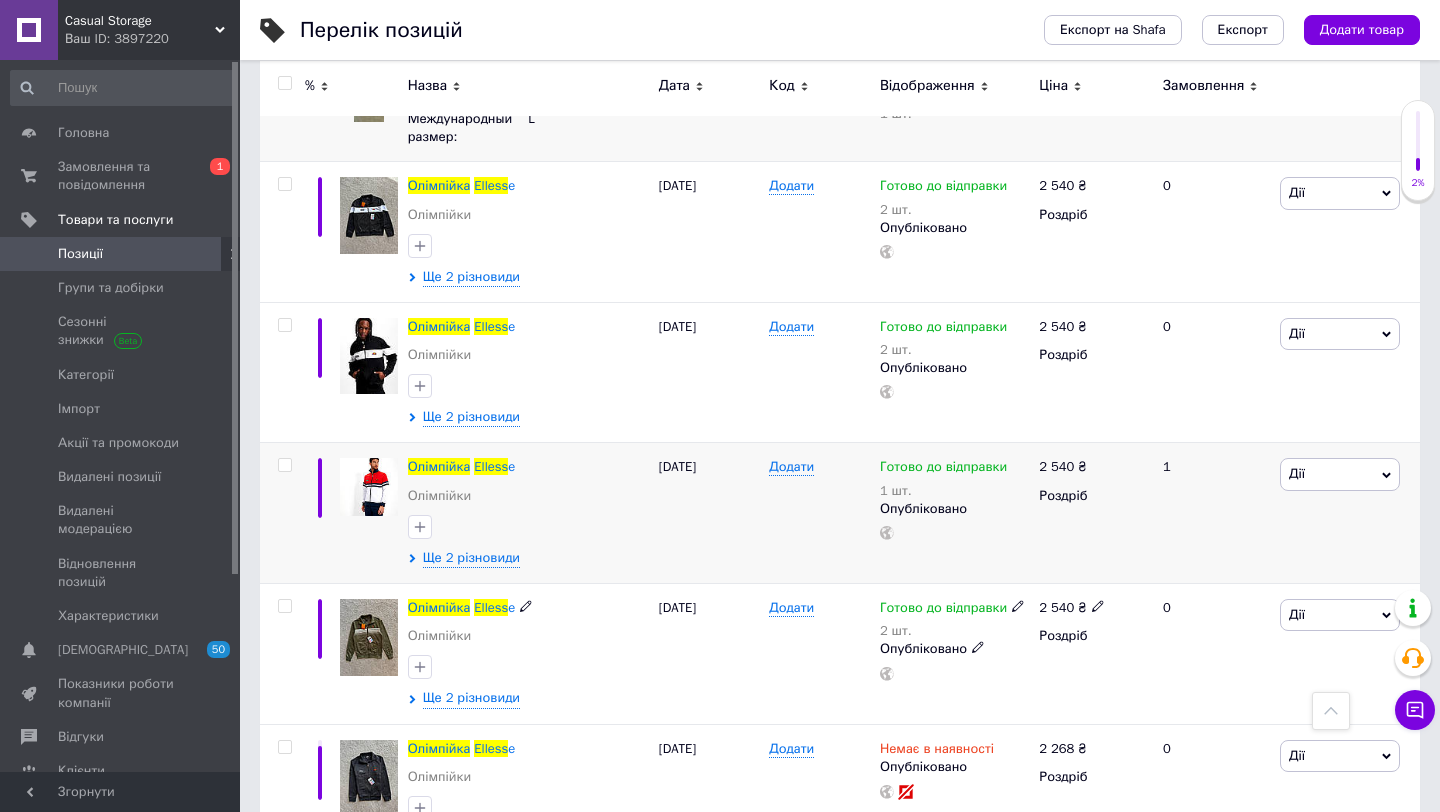 scroll, scrollTop: 652, scrollLeft: 0, axis: vertical 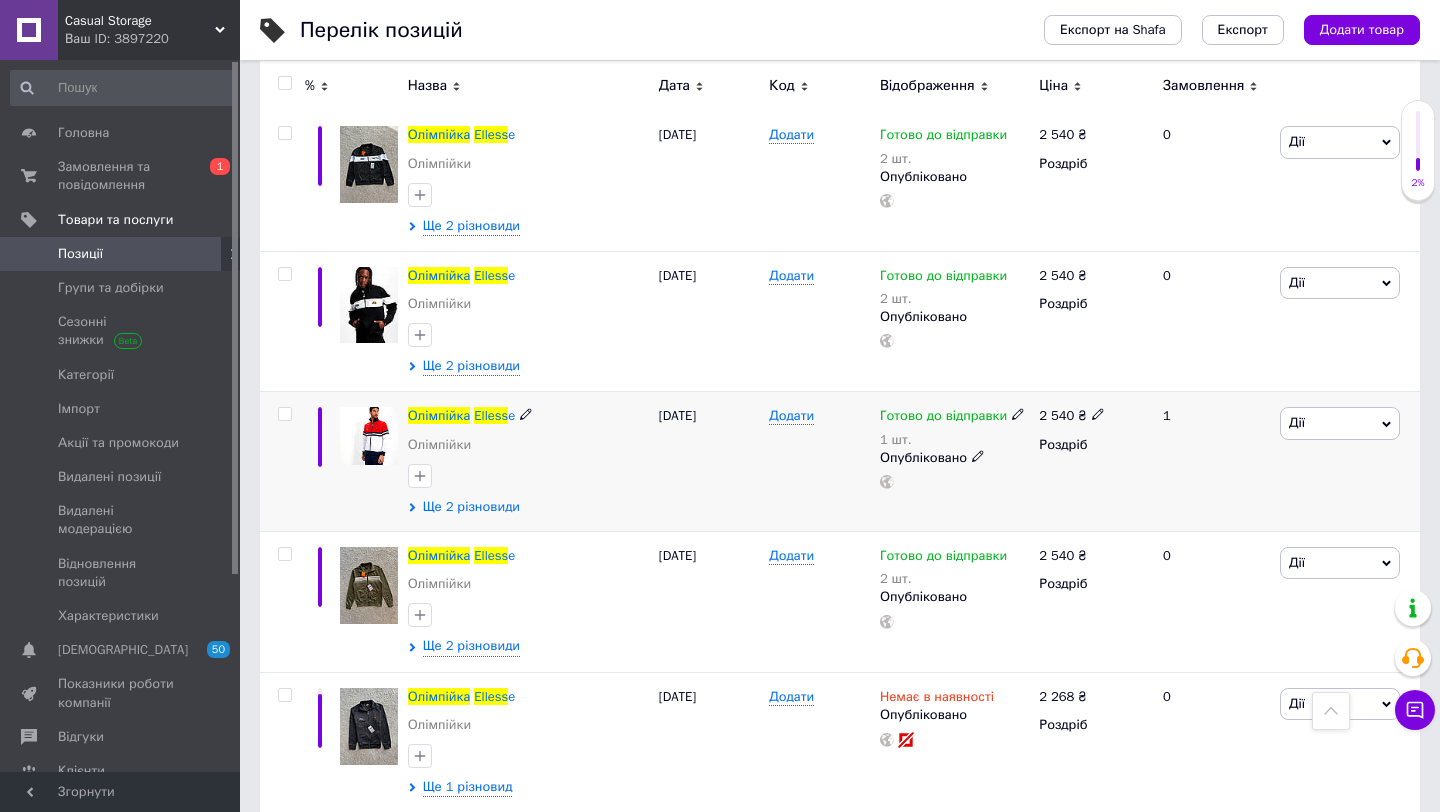 click 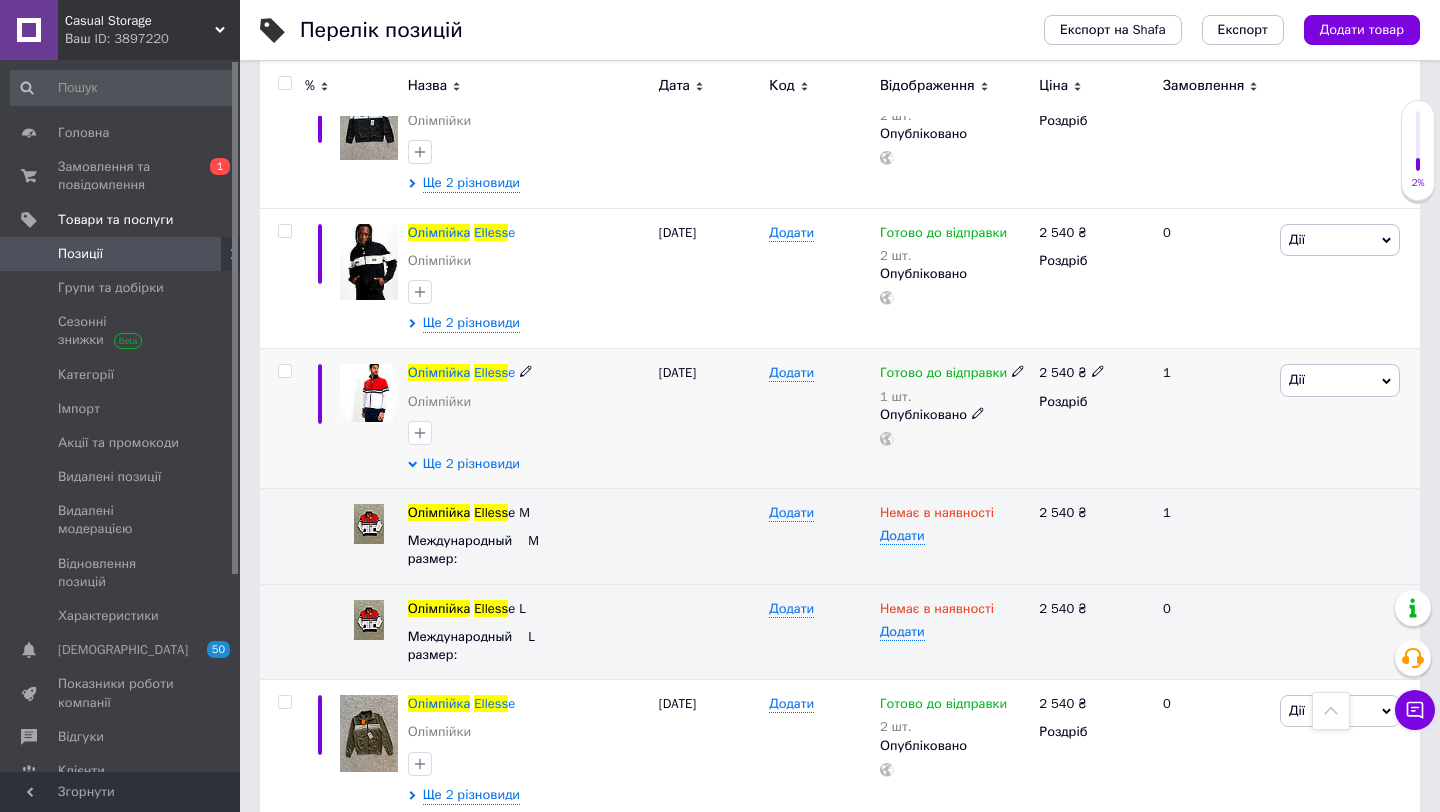 scroll, scrollTop: 736, scrollLeft: 0, axis: vertical 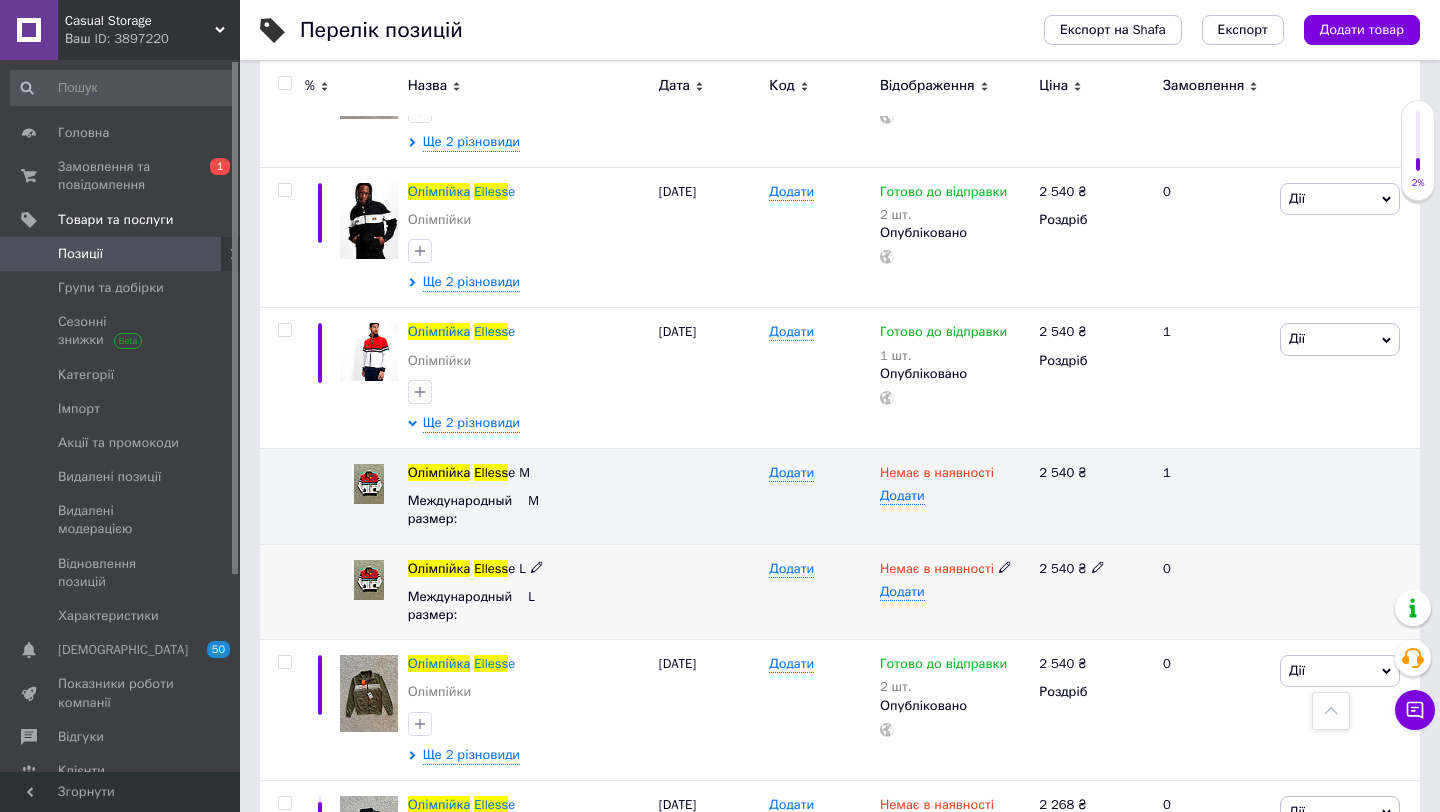 click 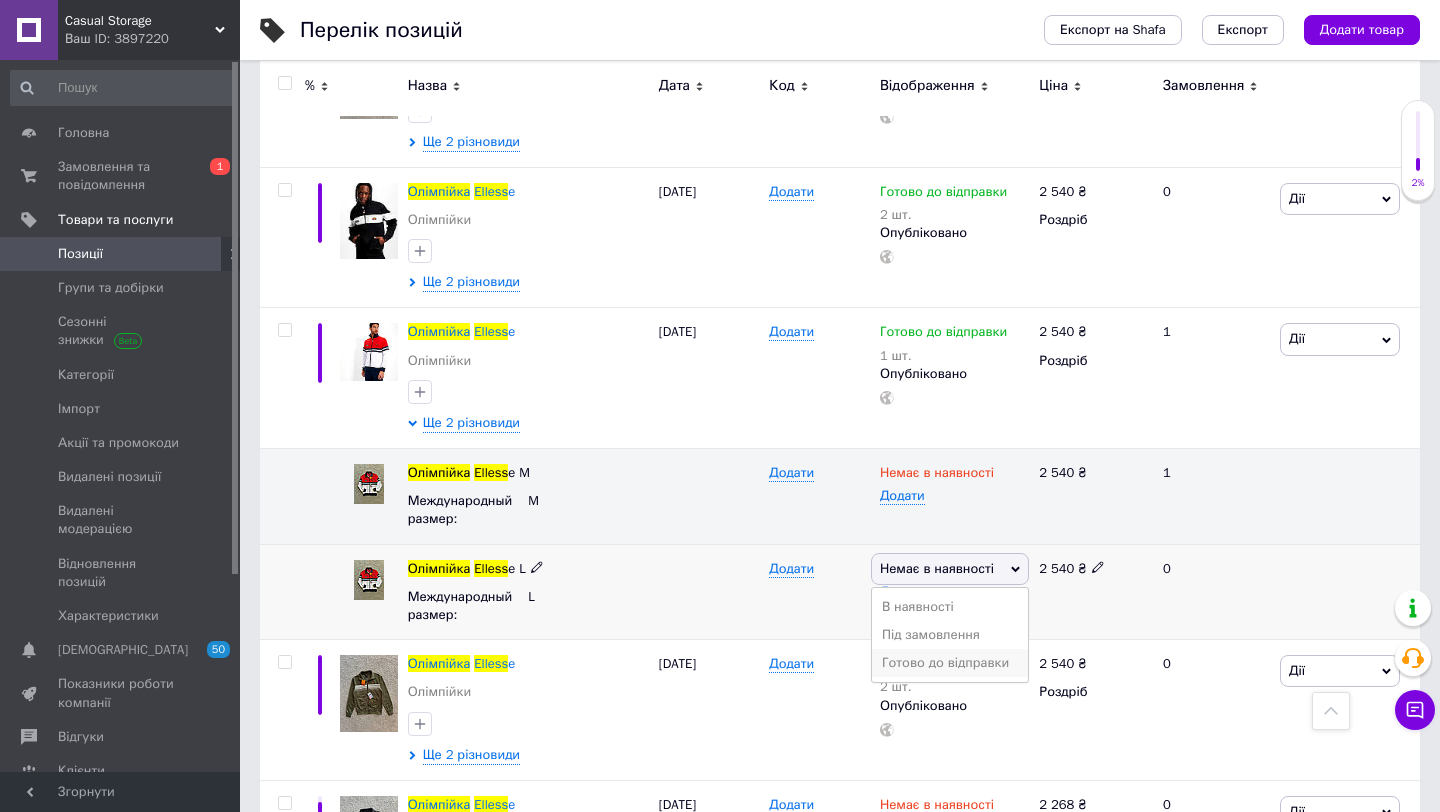 click on "Готово до відправки" at bounding box center [950, 663] 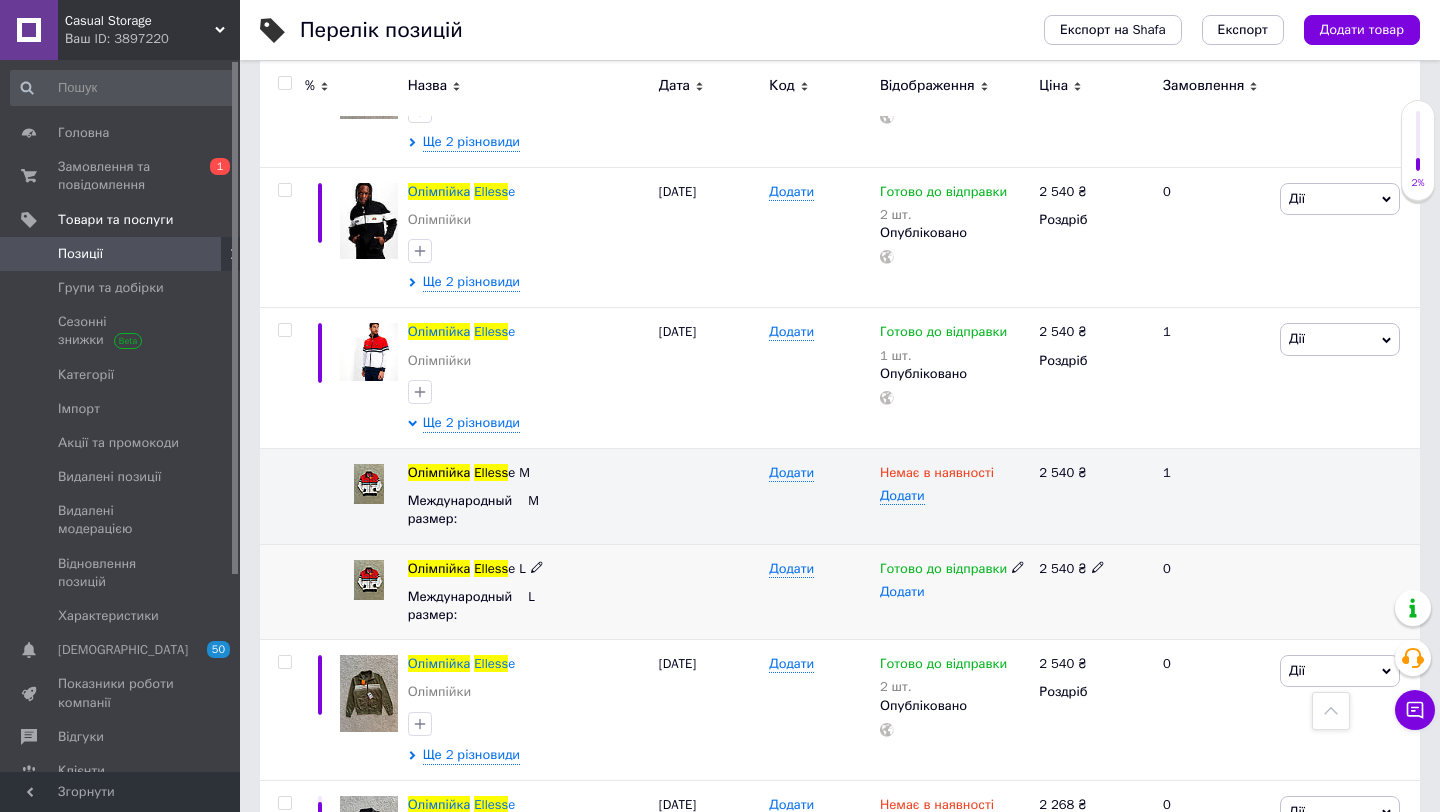 click on "Додати" at bounding box center [902, 592] 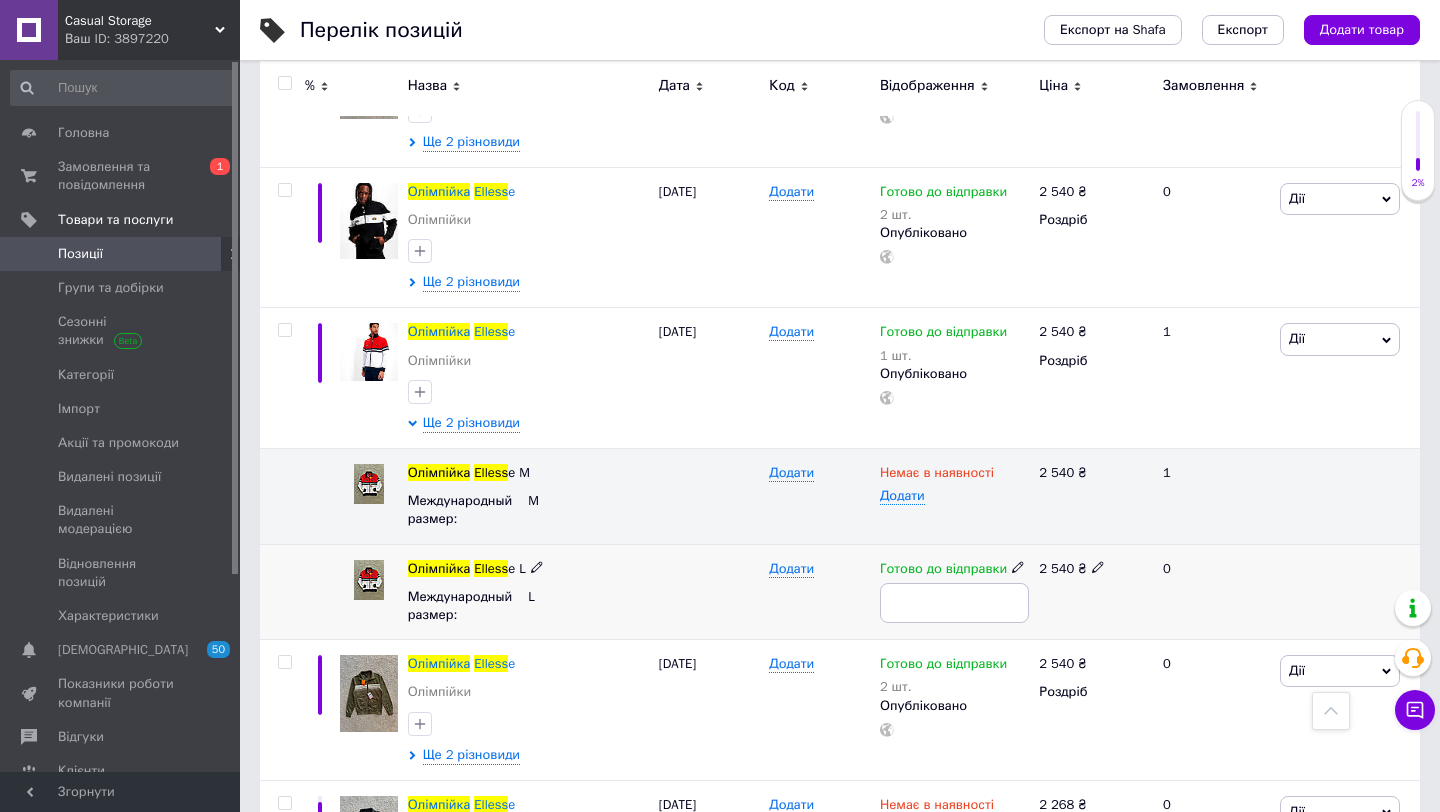 type on "1" 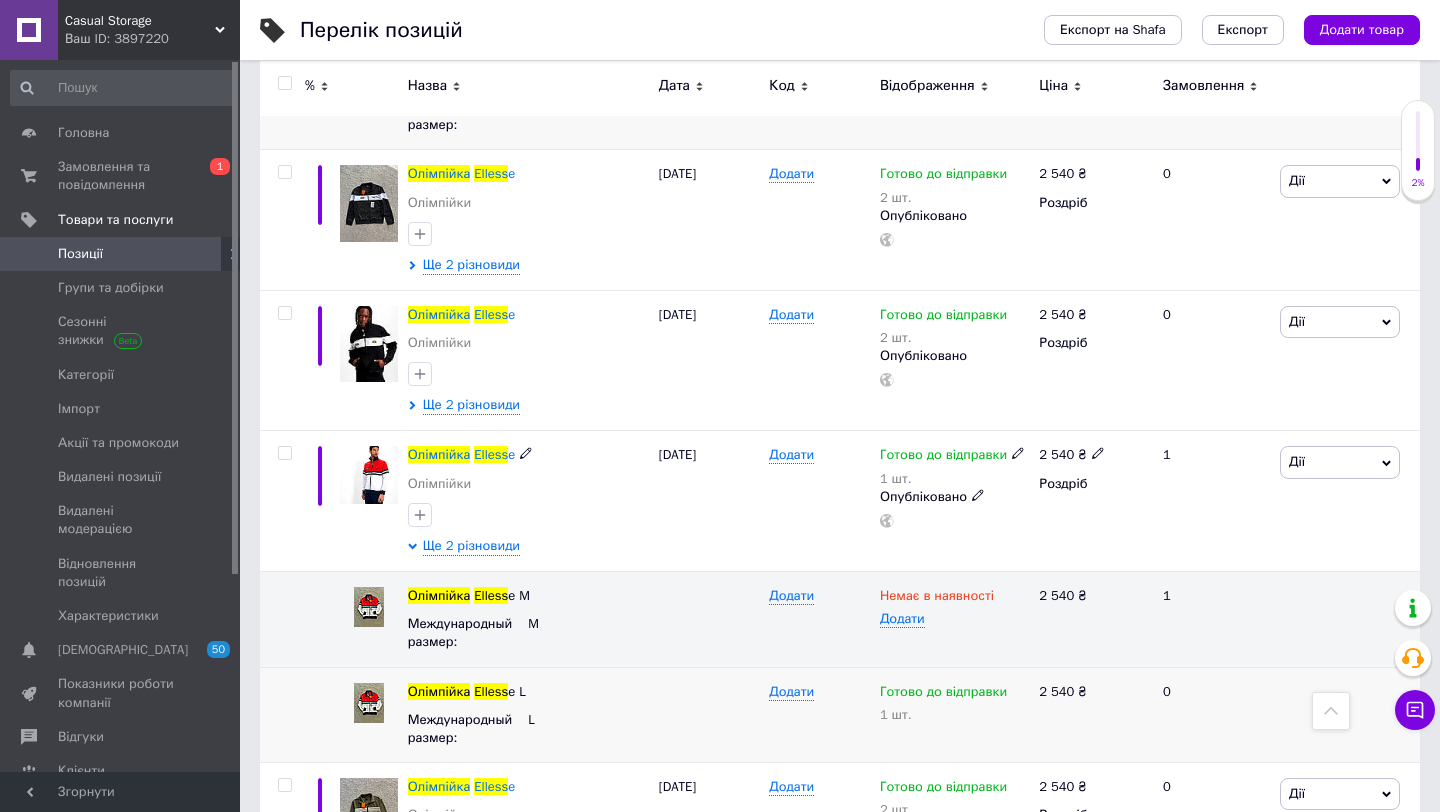 scroll, scrollTop: 0, scrollLeft: 0, axis: both 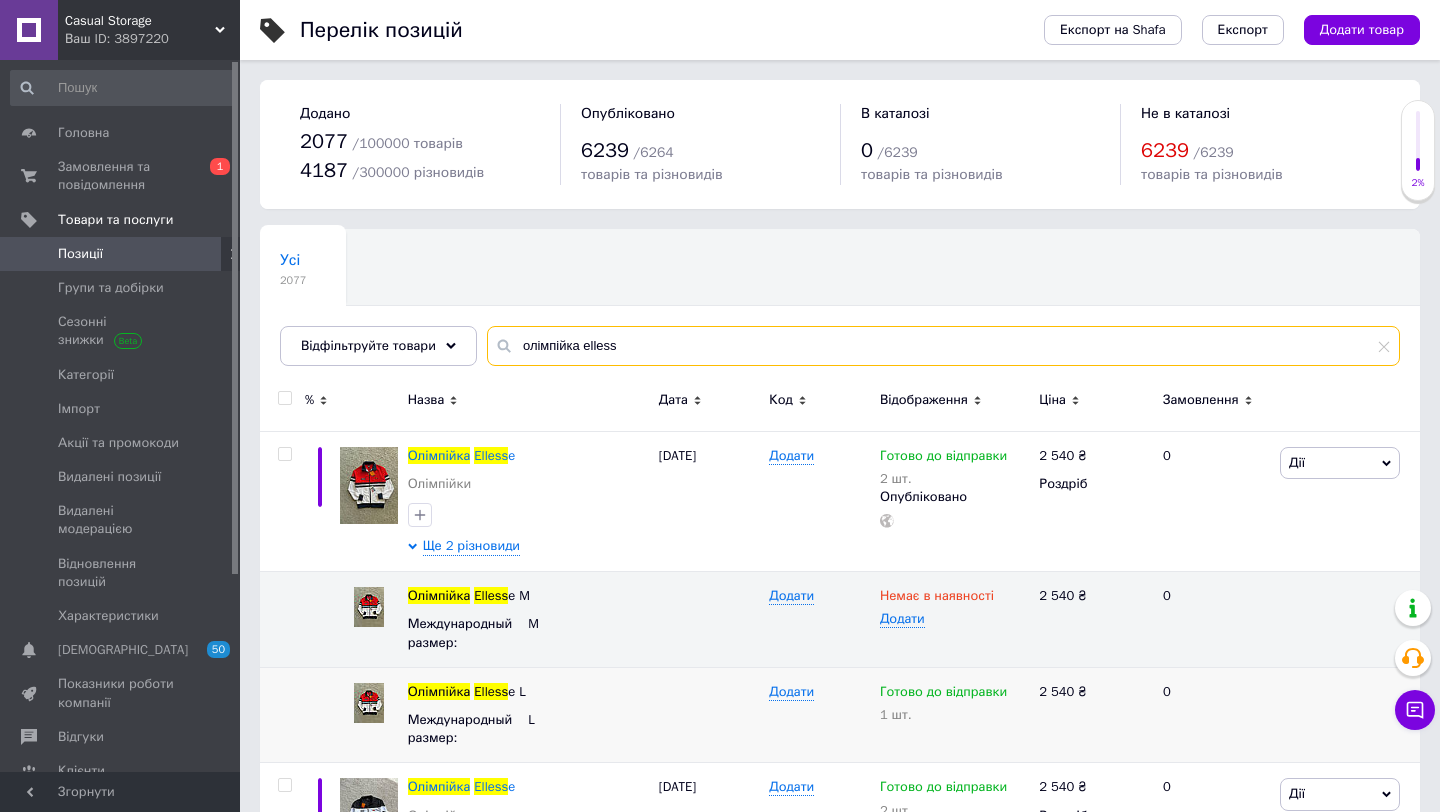 drag, startPoint x: 632, startPoint y: 346, endPoint x: 519, endPoint y: 346, distance: 113 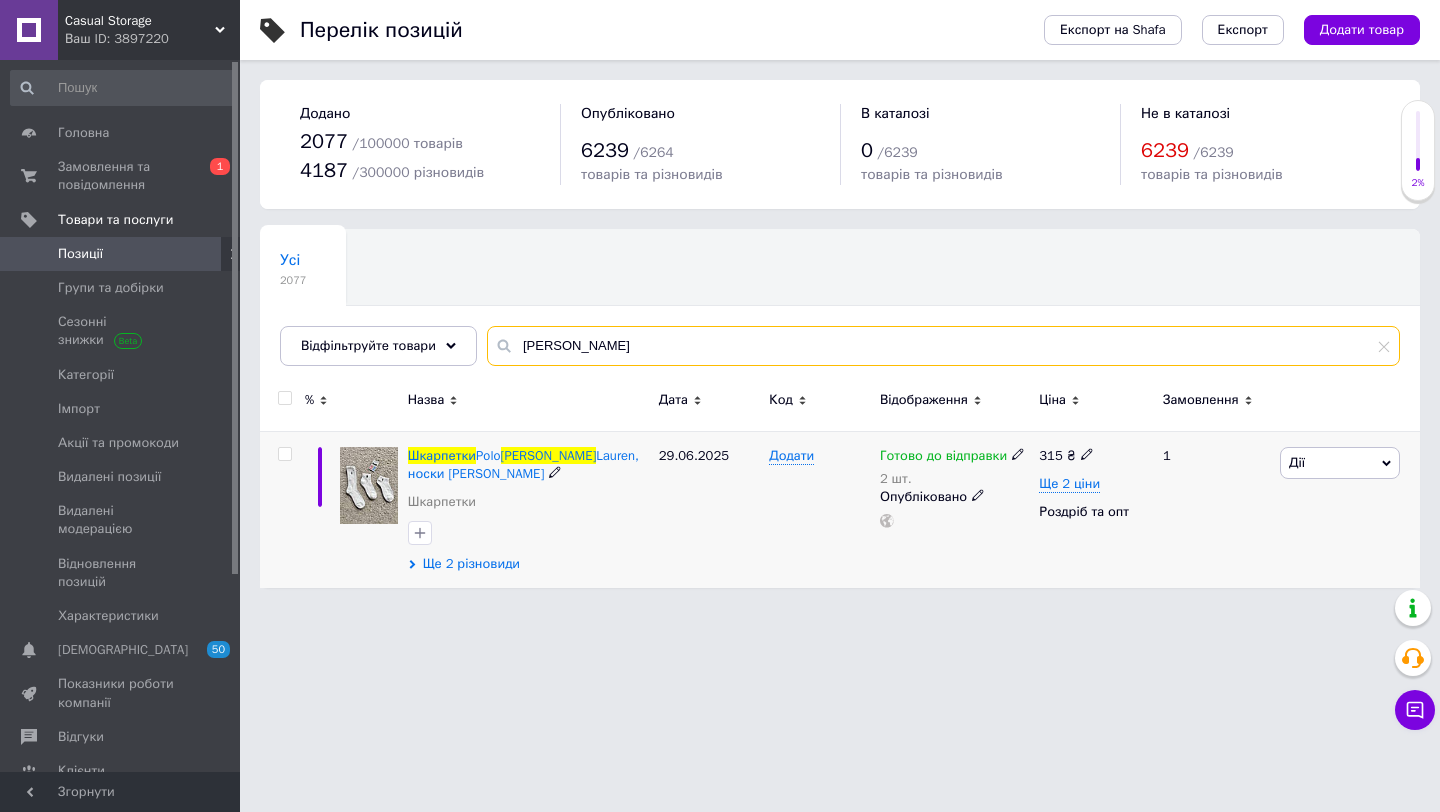 type on "[PERSON_NAME]" 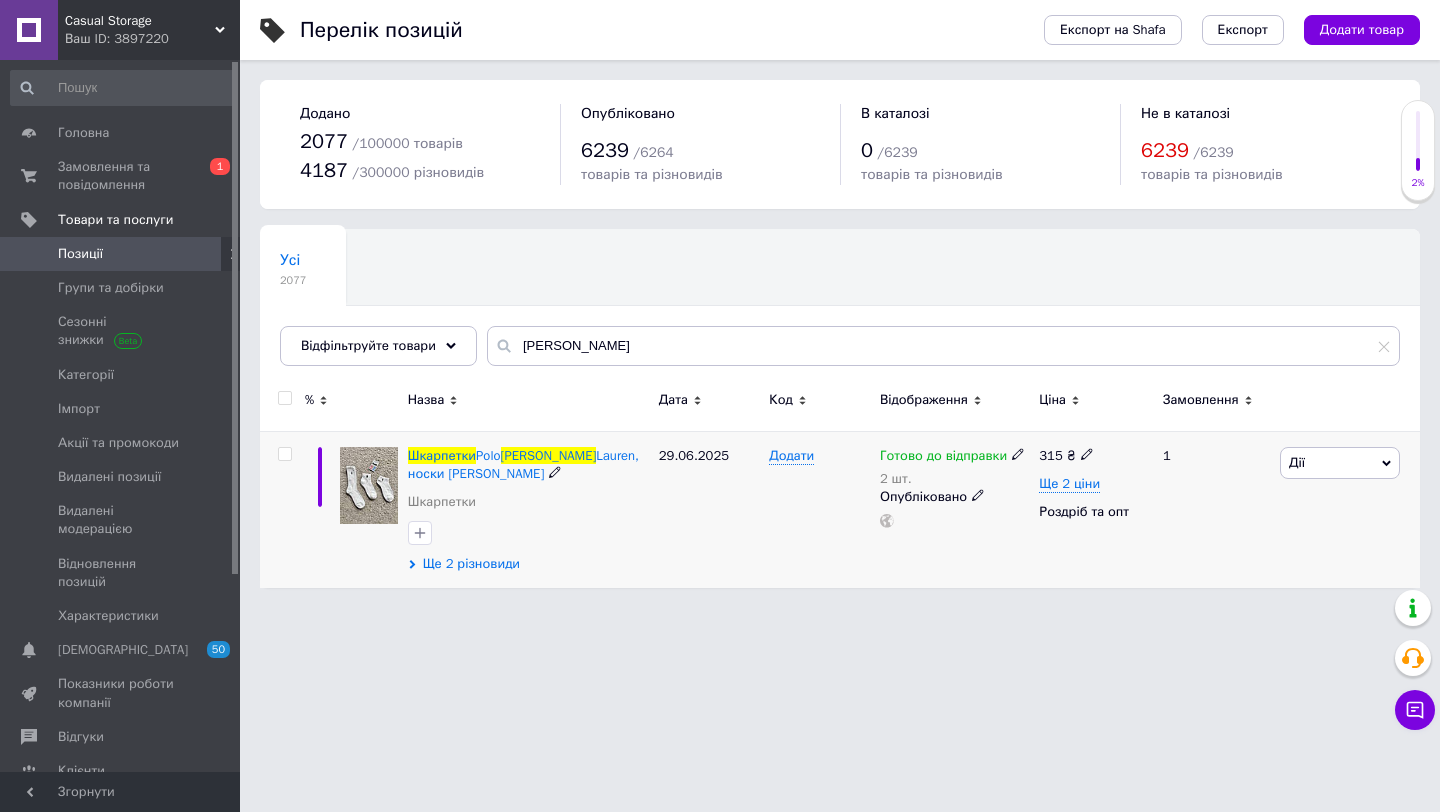 click 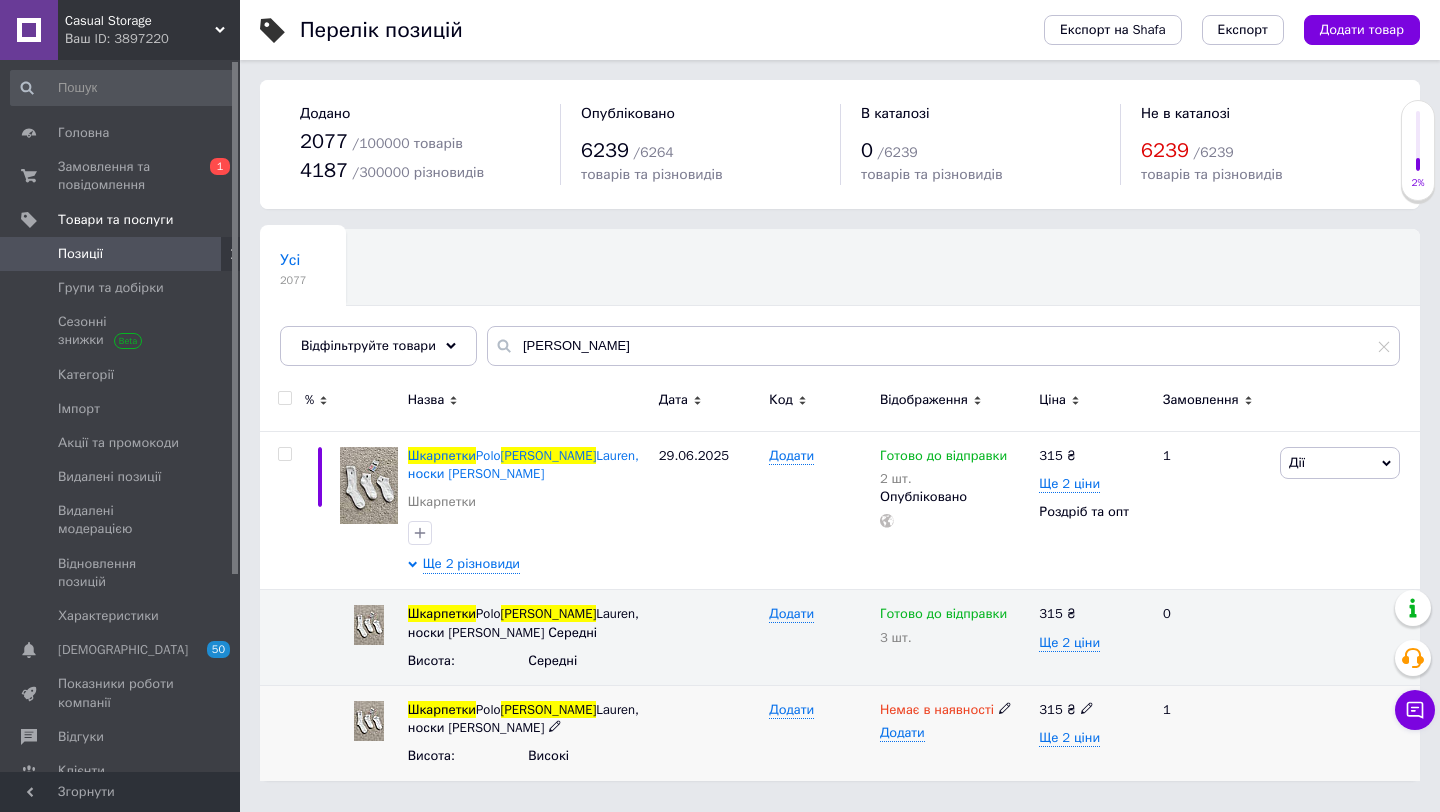 click at bounding box center (1005, 707) 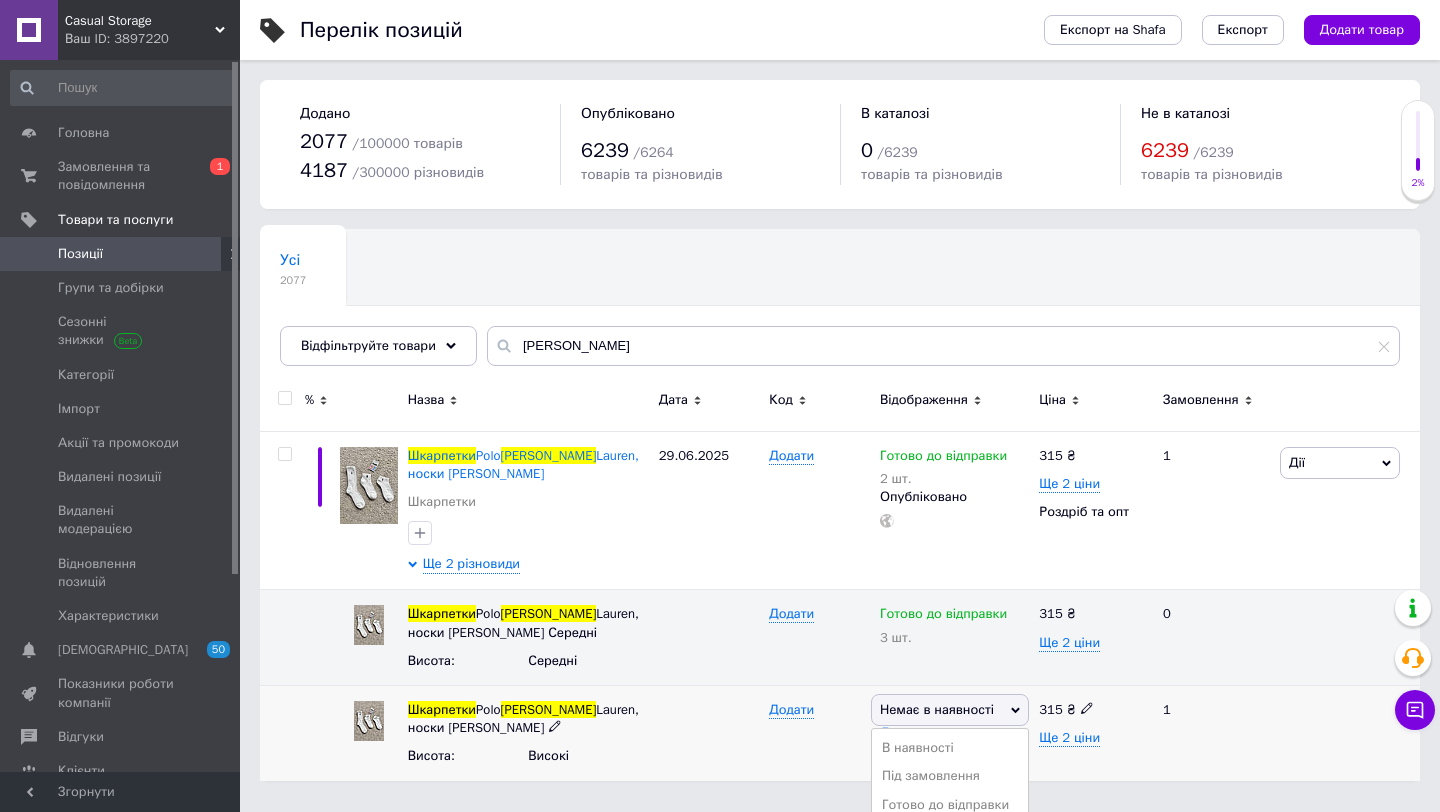 scroll, scrollTop: 13, scrollLeft: 0, axis: vertical 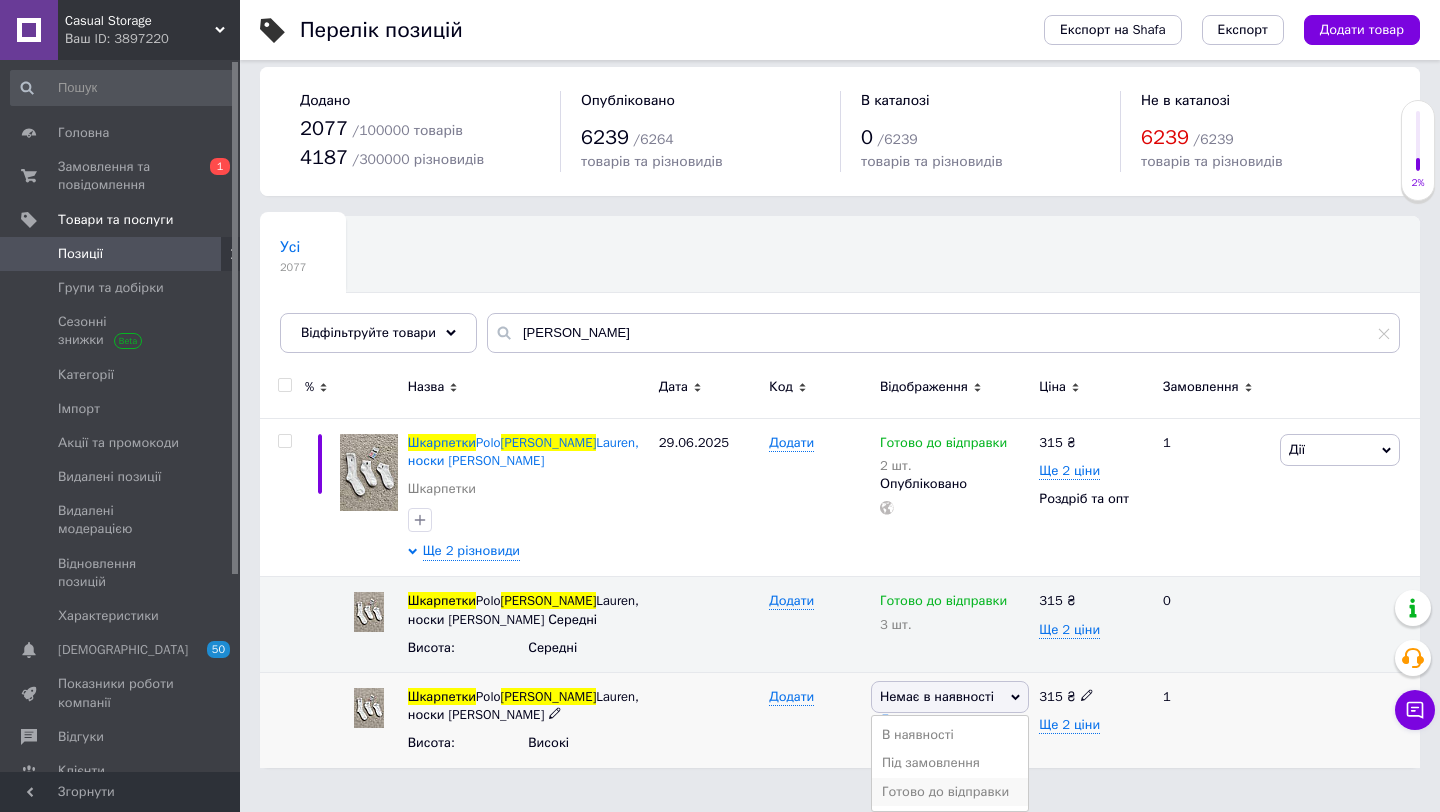 click on "Готово до відправки" at bounding box center (950, 792) 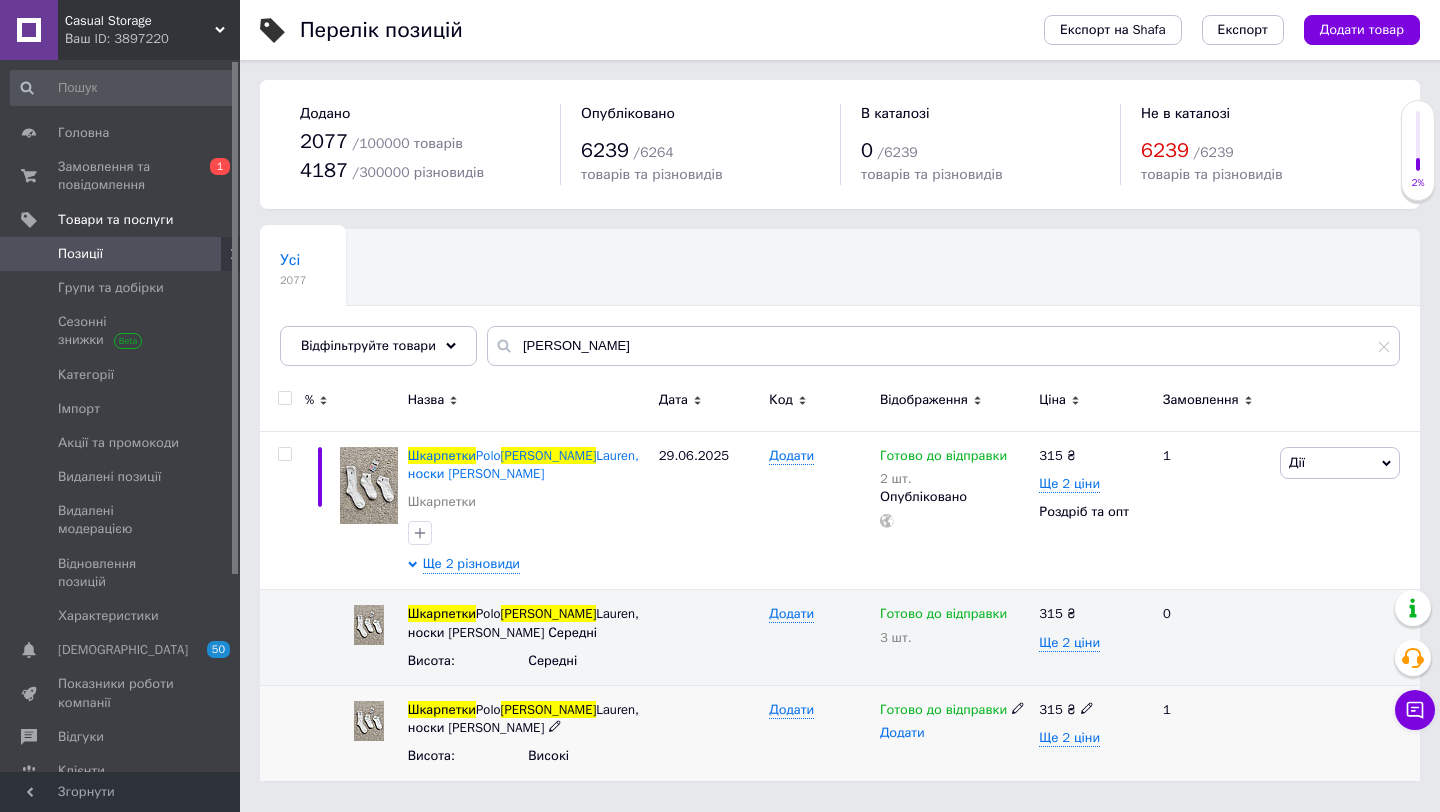 click on "Додати" at bounding box center (902, 733) 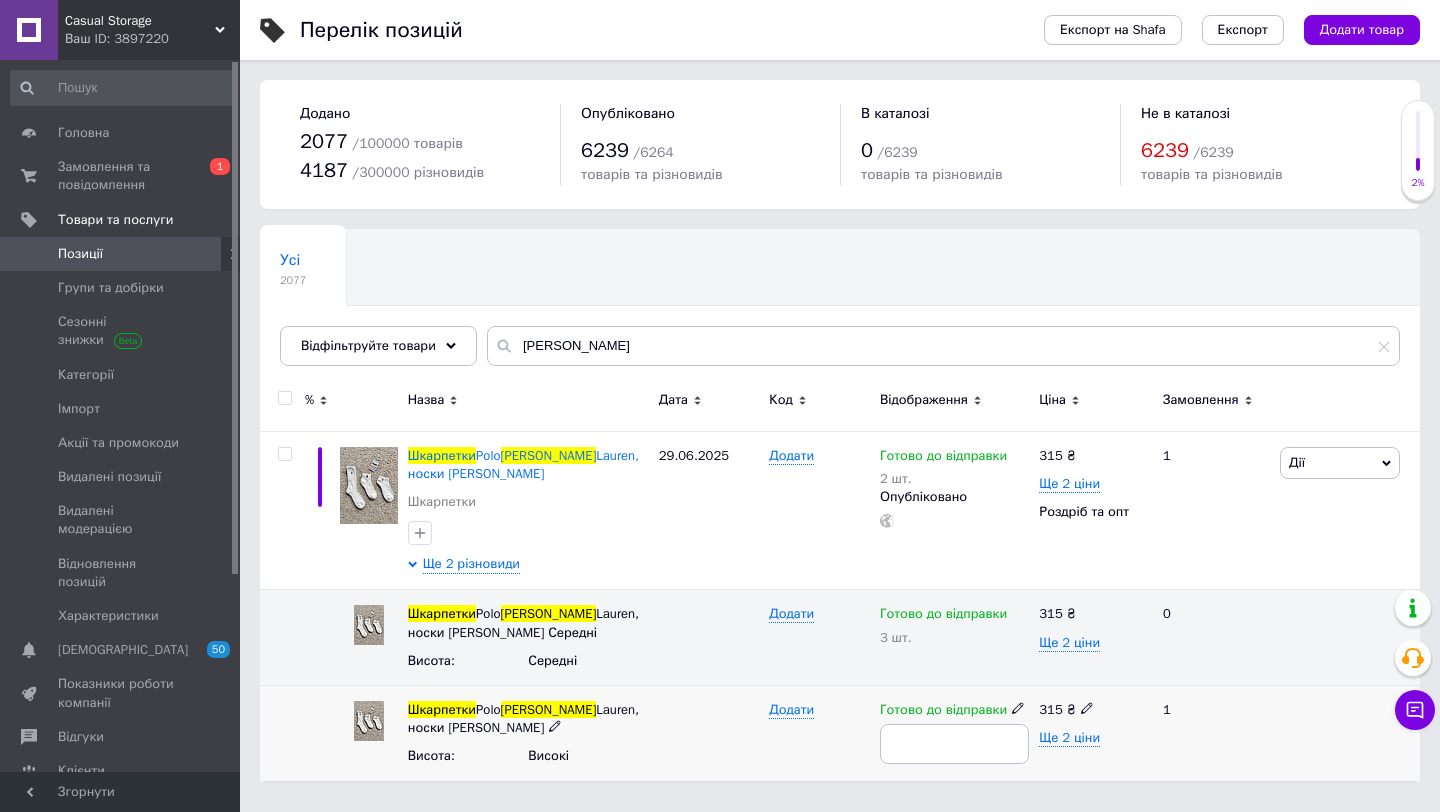 type on "1" 